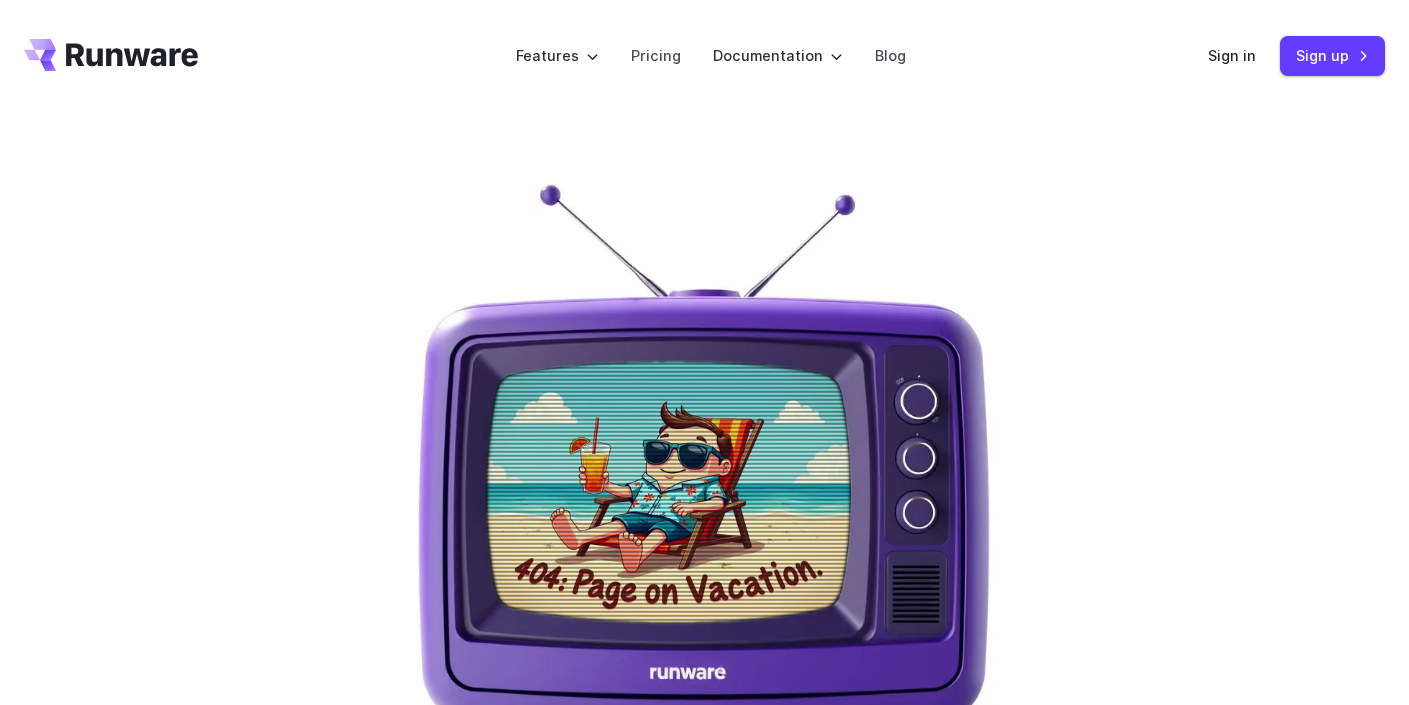 scroll, scrollTop: 0, scrollLeft: 0, axis: both 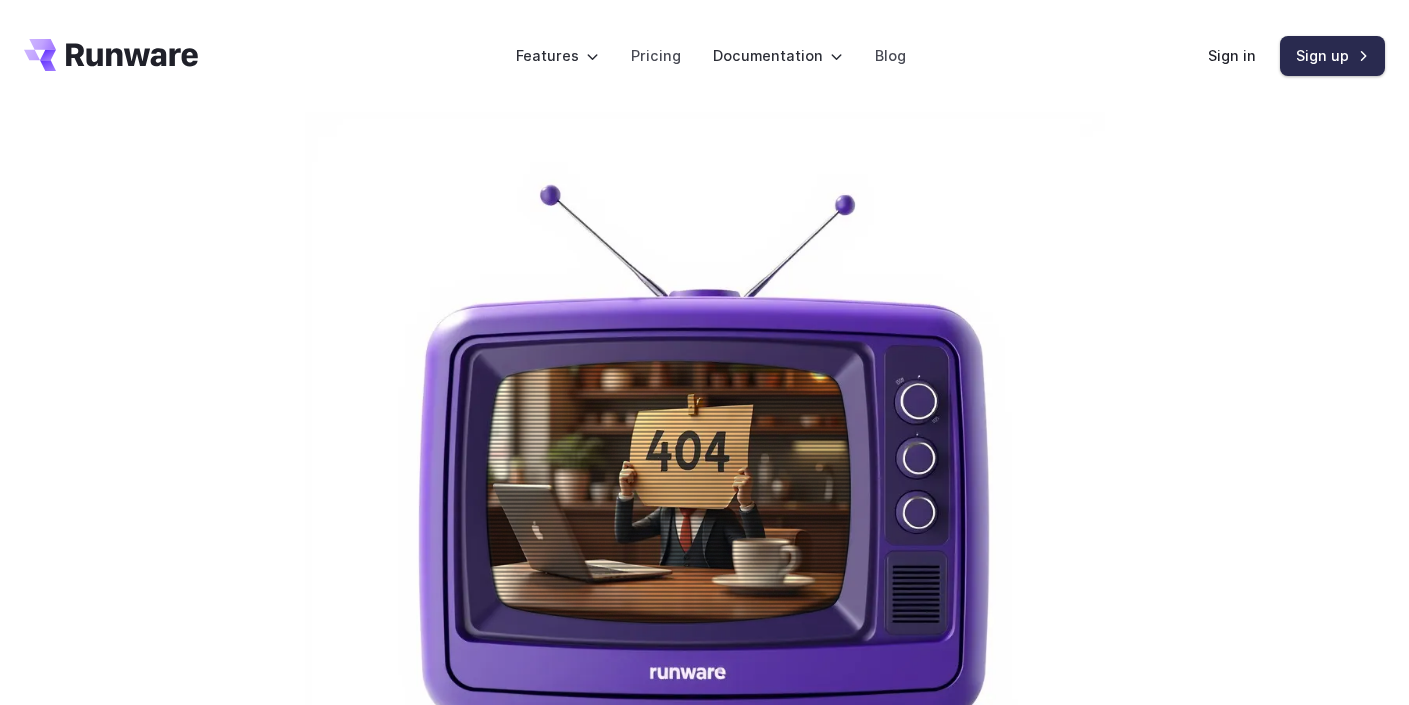 click on "Sign up" at bounding box center (1332, 55) 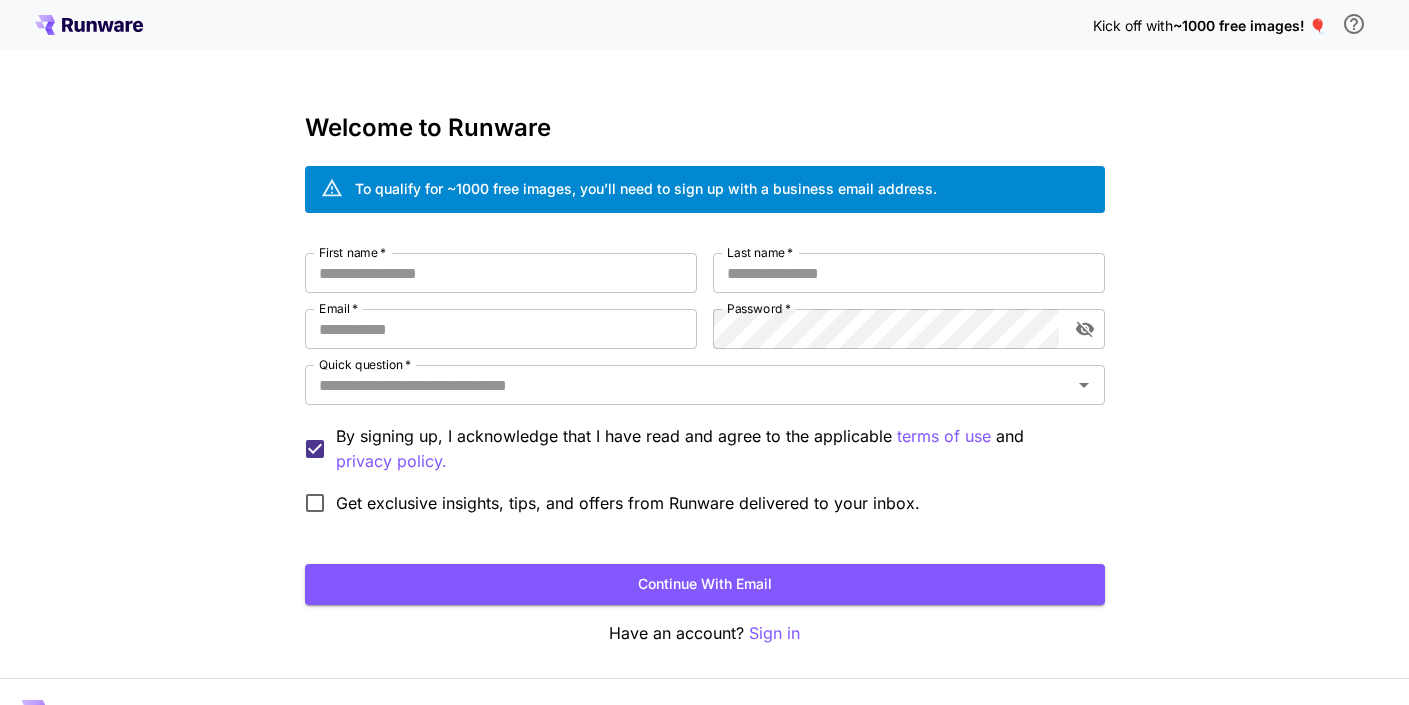 scroll, scrollTop: 0, scrollLeft: 0, axis: both 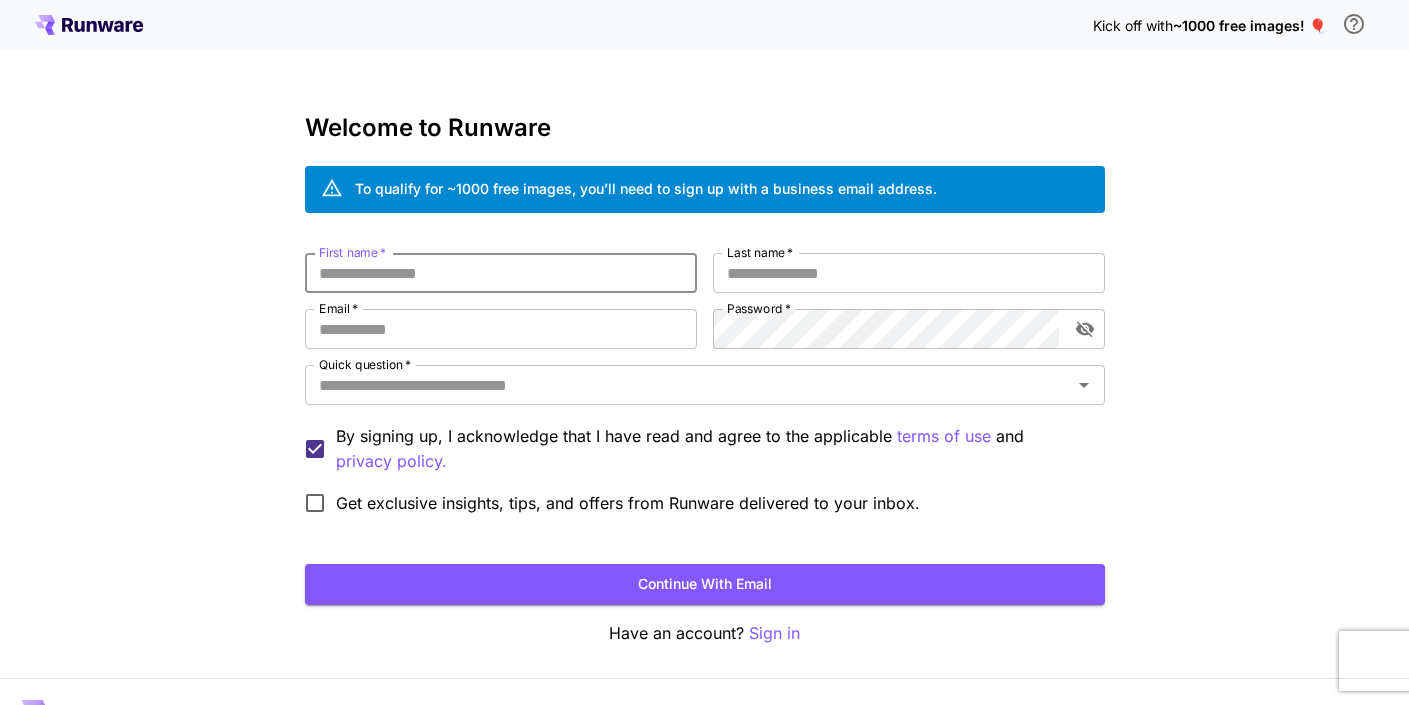 click on "First name   *" at bounding box center (501, 273) 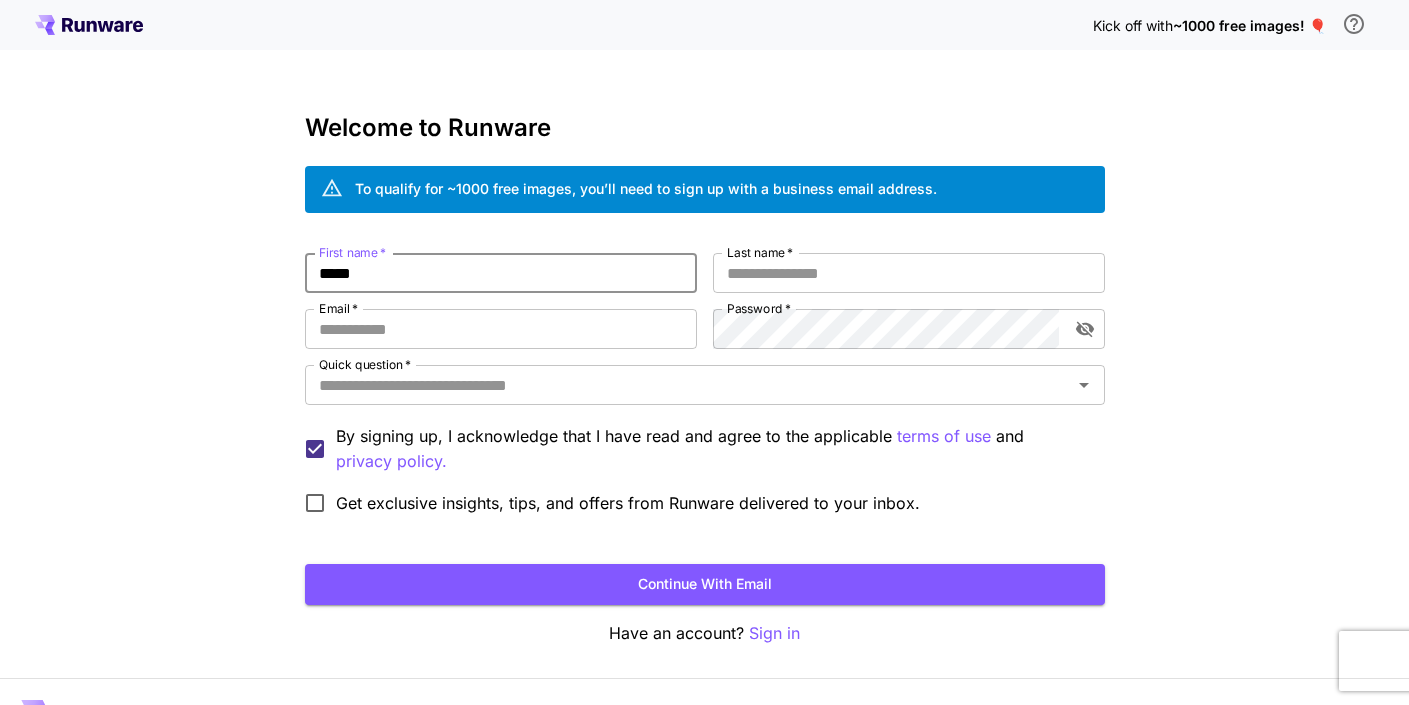 type on "*****" 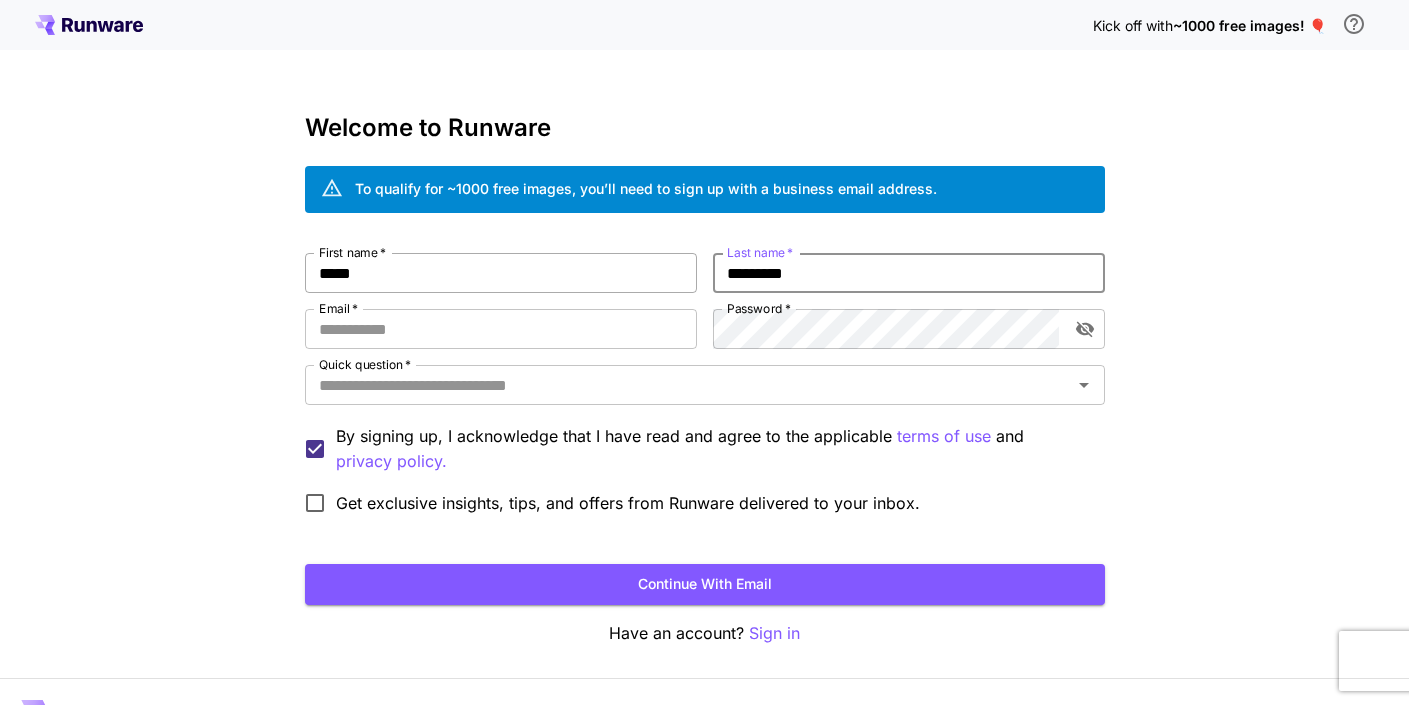 type on "*********" 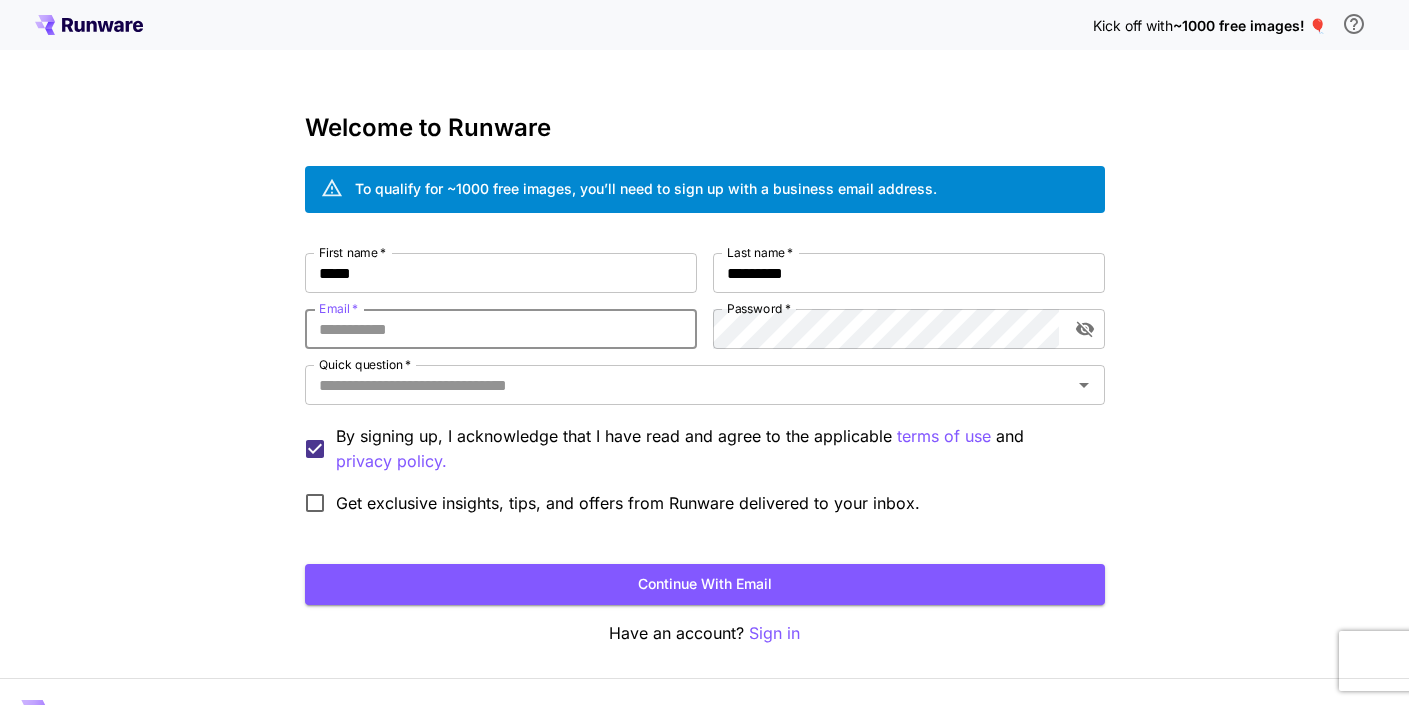 type on "**********" 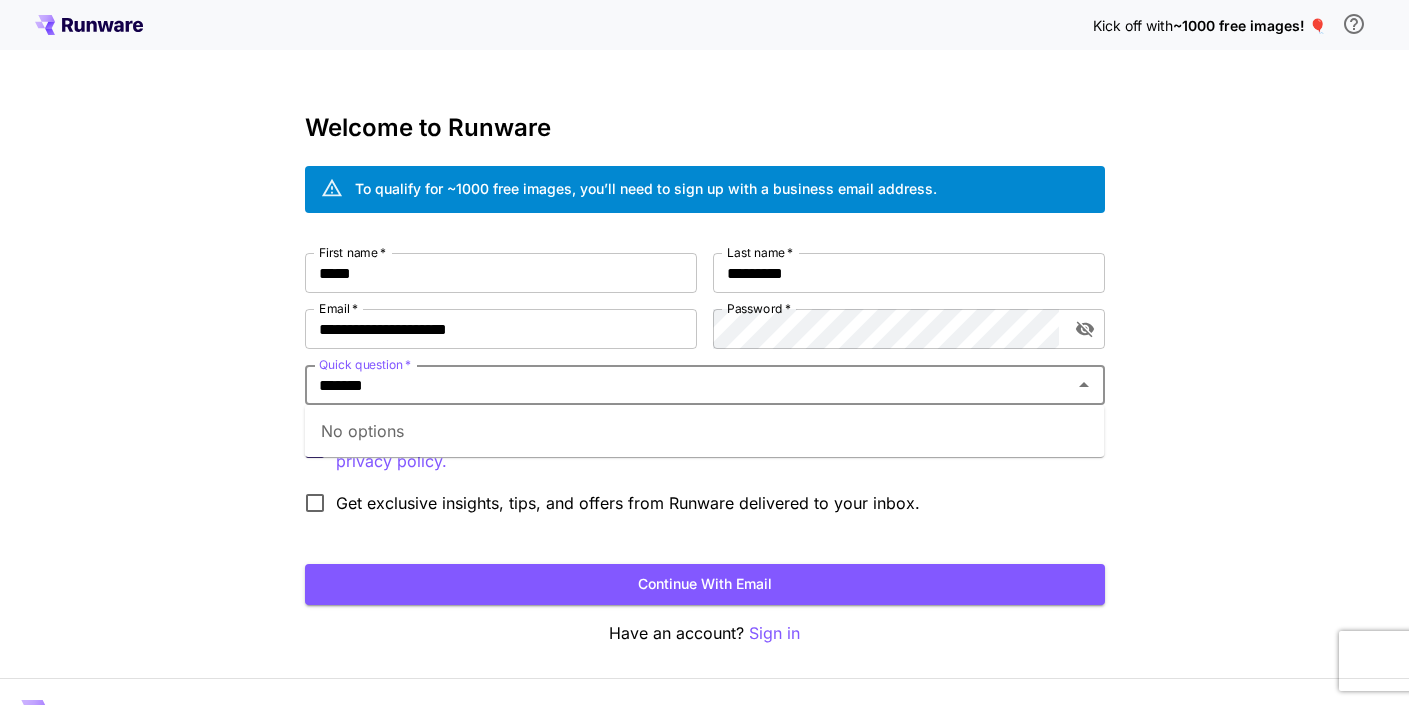 click on "No options" at bounding box center [705, 431] 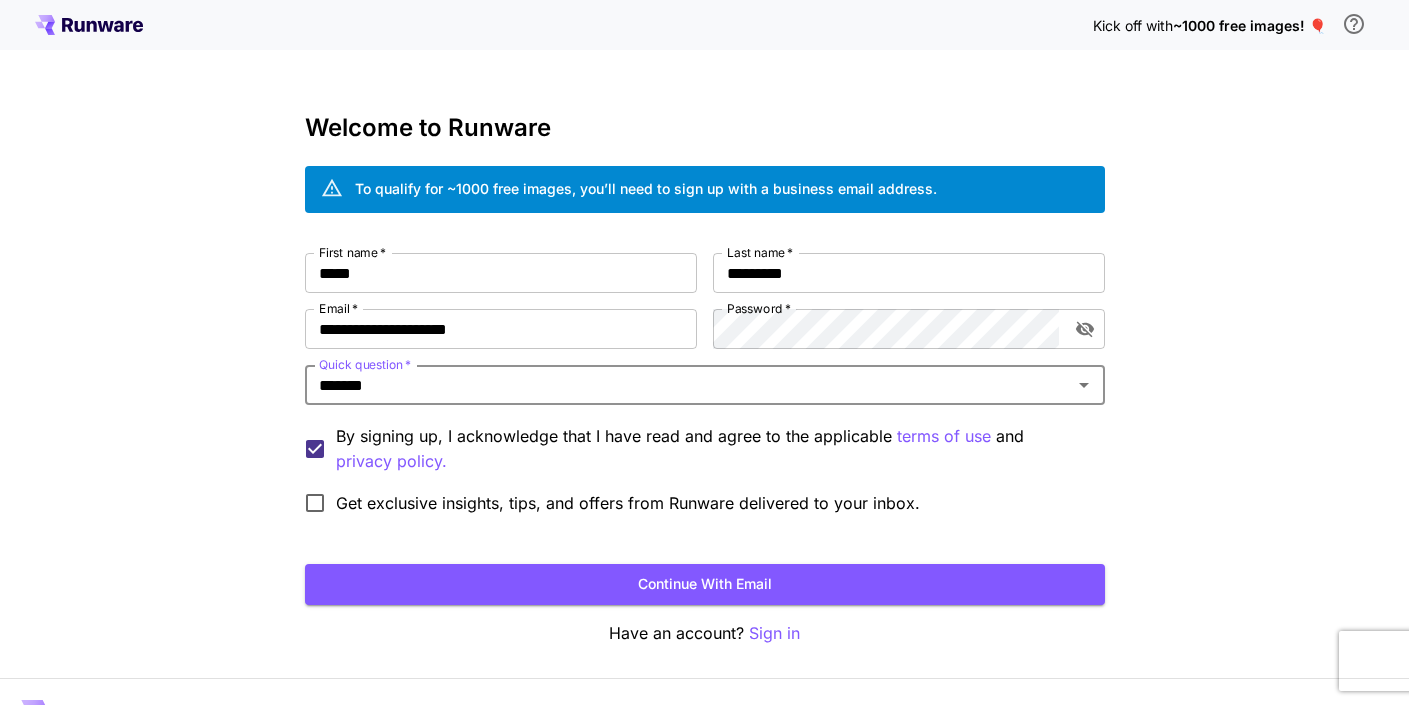 click 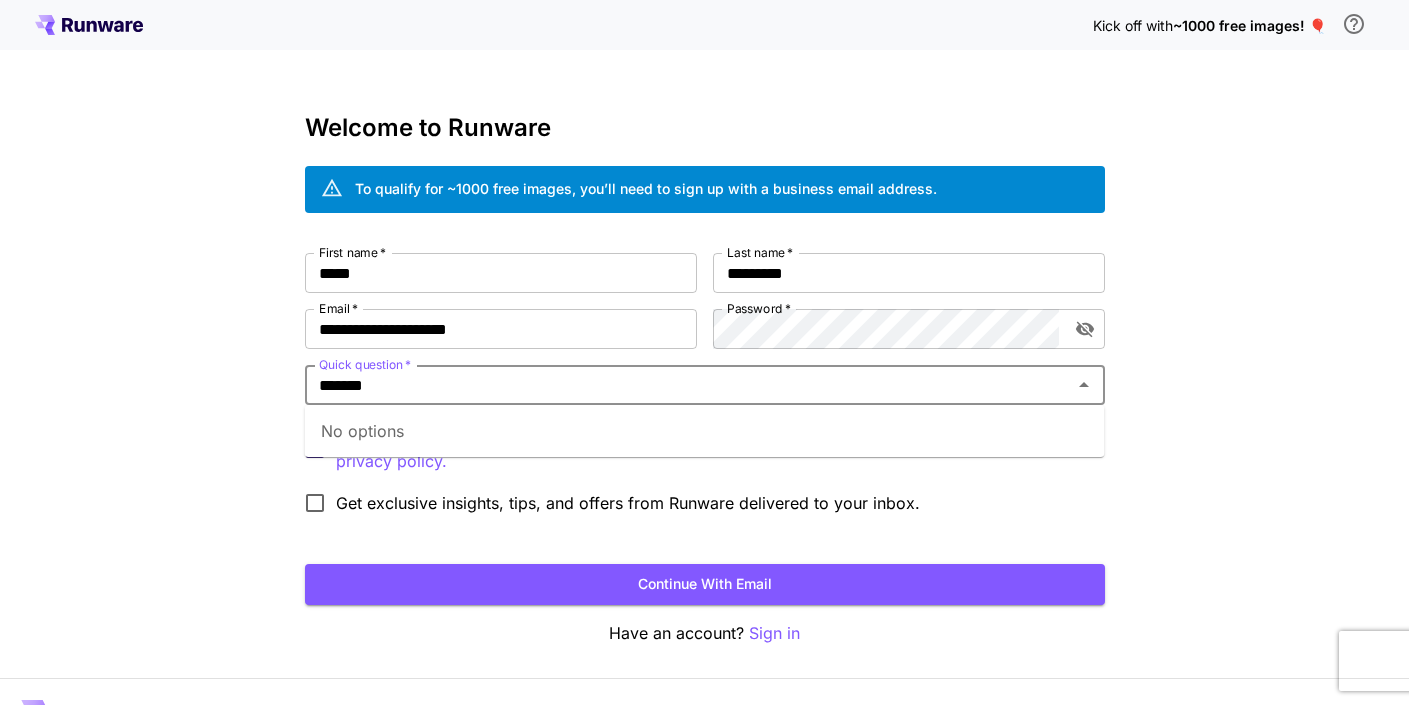 type on "*******" 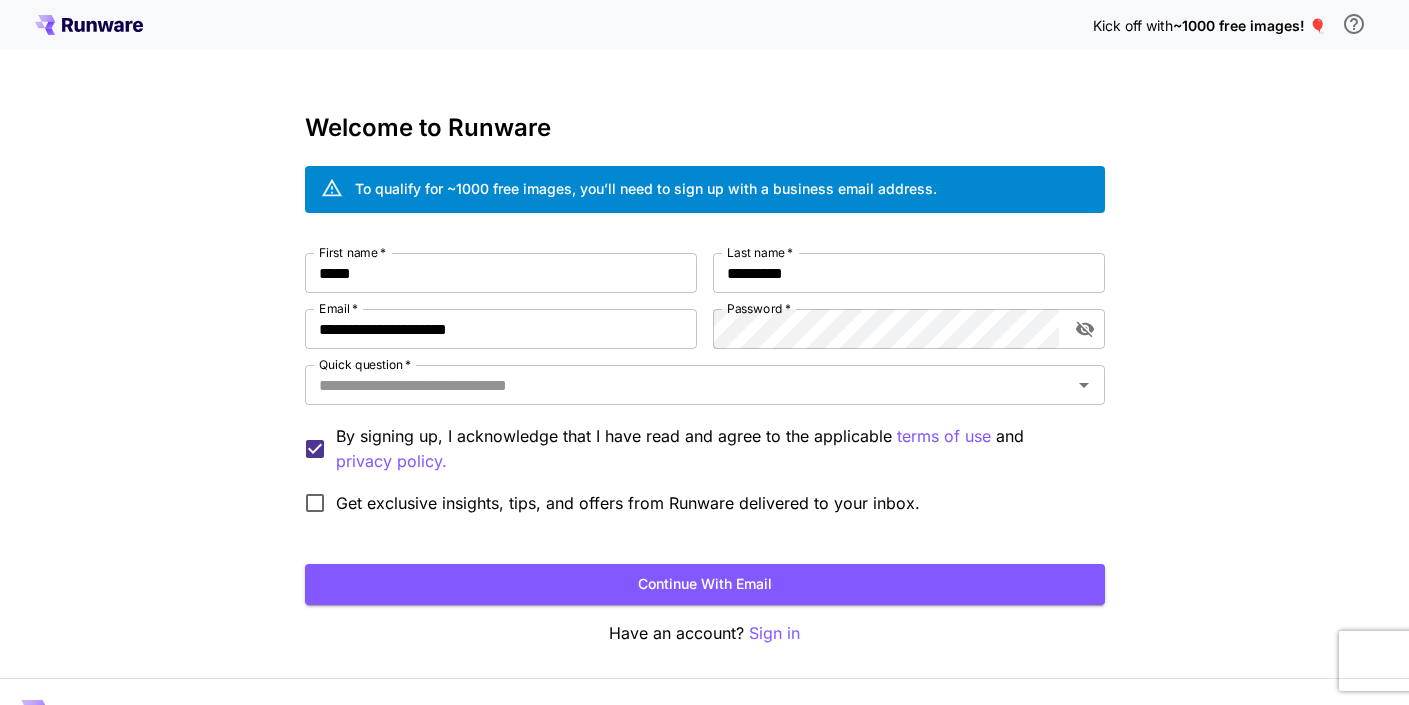 click on "**********" at bounding box center (704, 376) 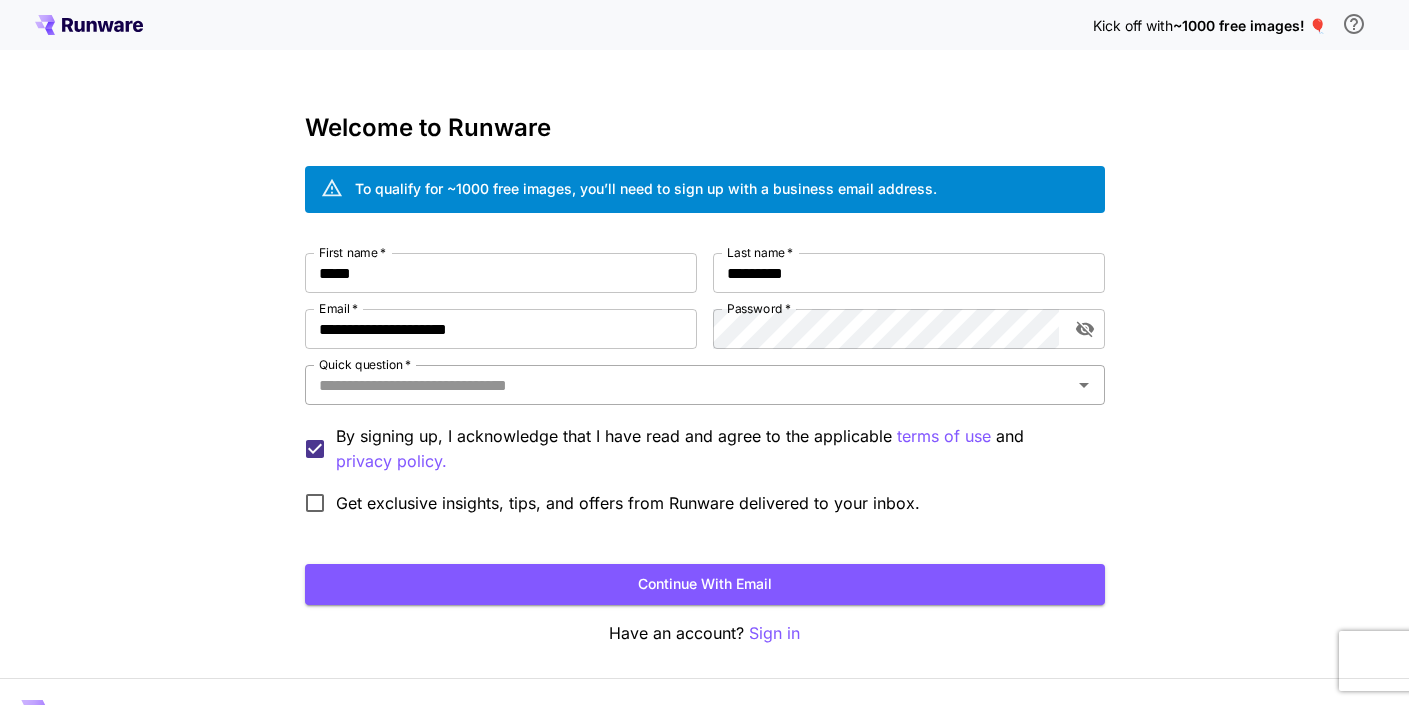 click on "Quick question   *" at bounding box center [705, 385] 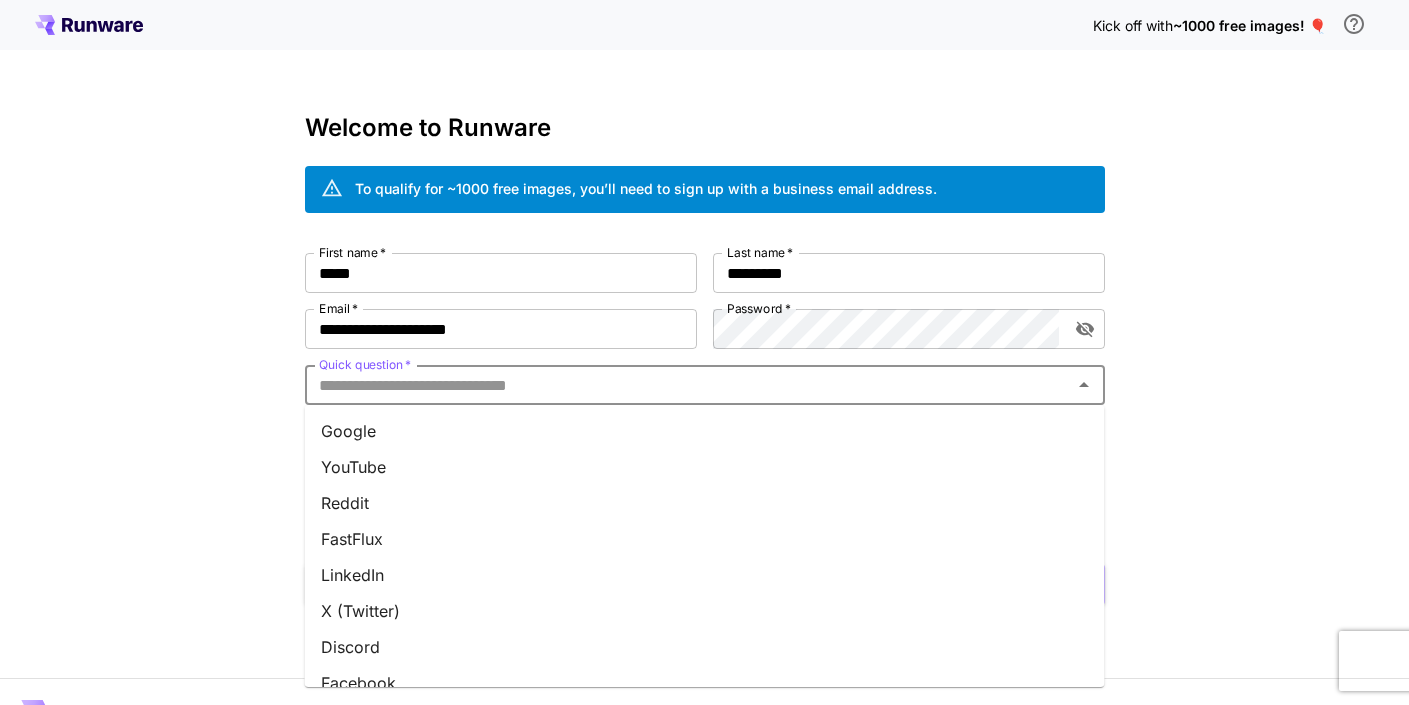 click on "YouTube" at bounding box center [705, 467] 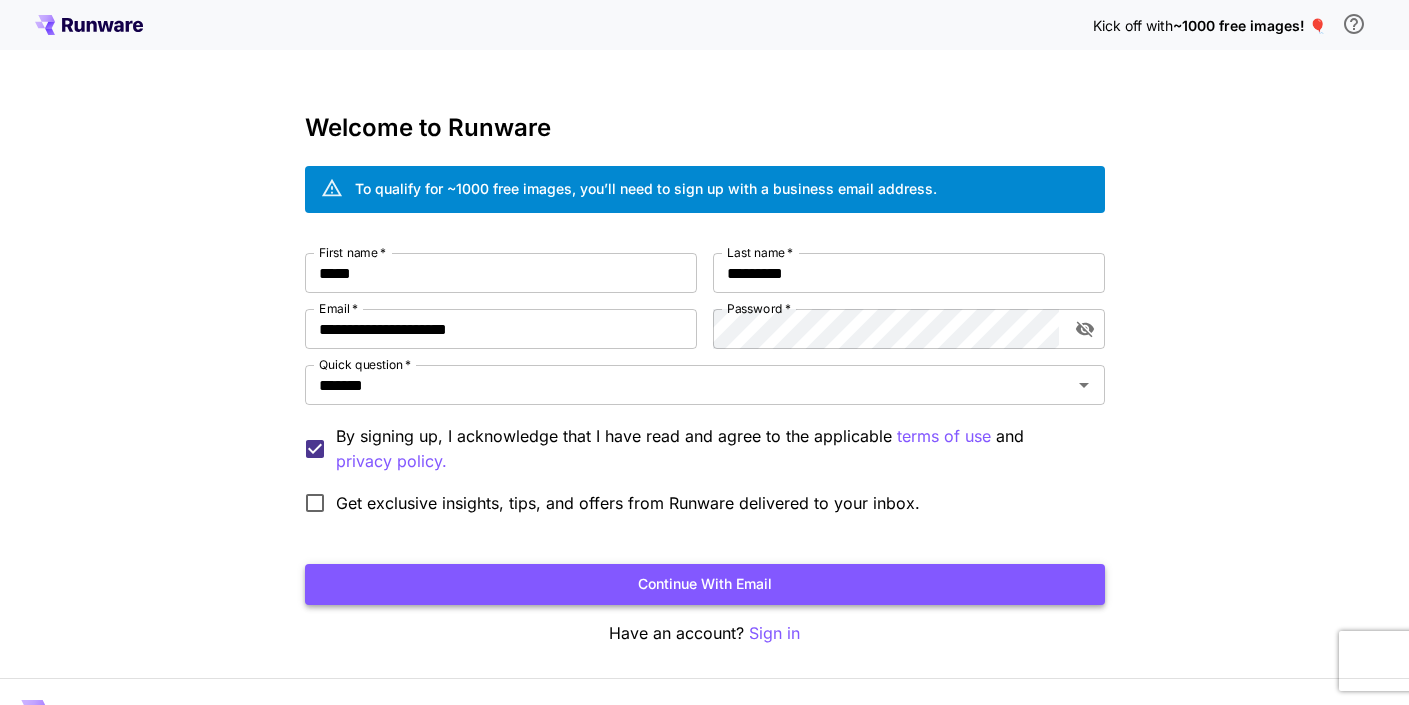 click on "Continue with email" at bounding box center (705, 584) 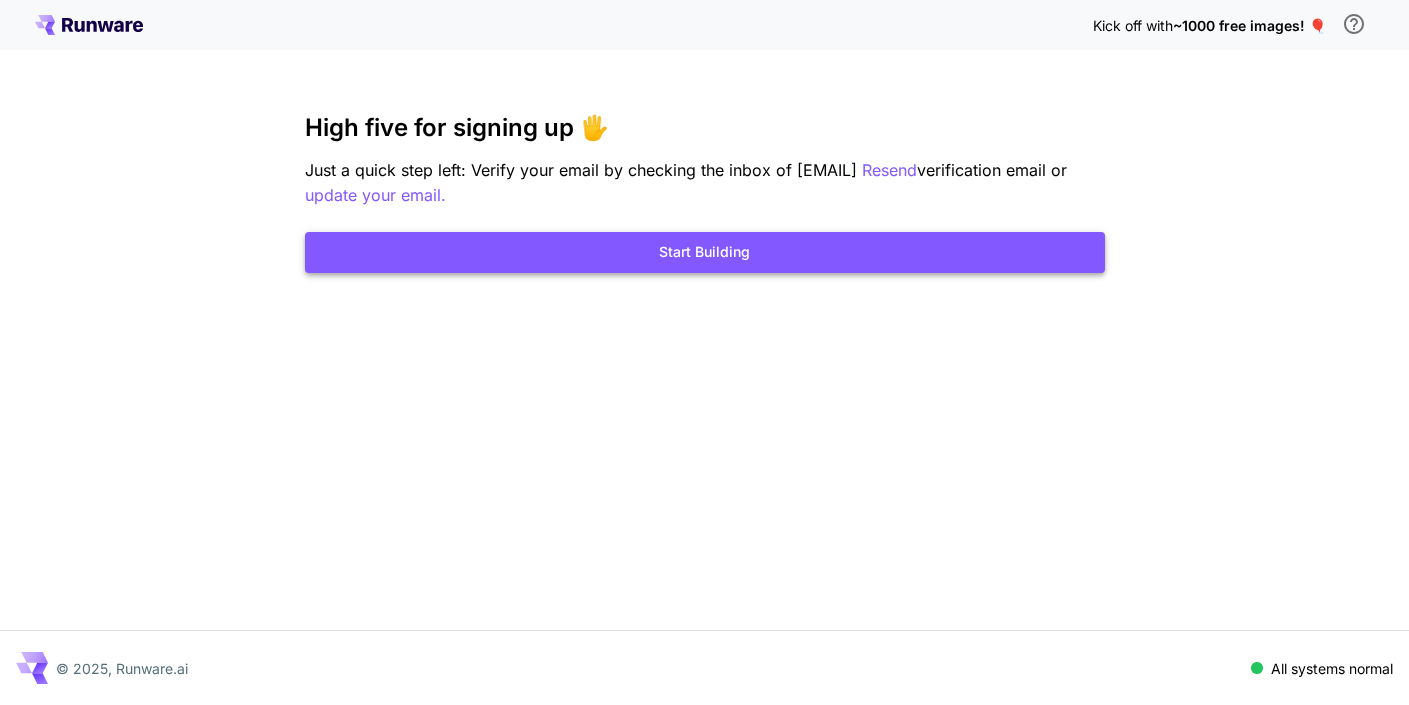 click on "Start Building" at bounding box center (705, 252) 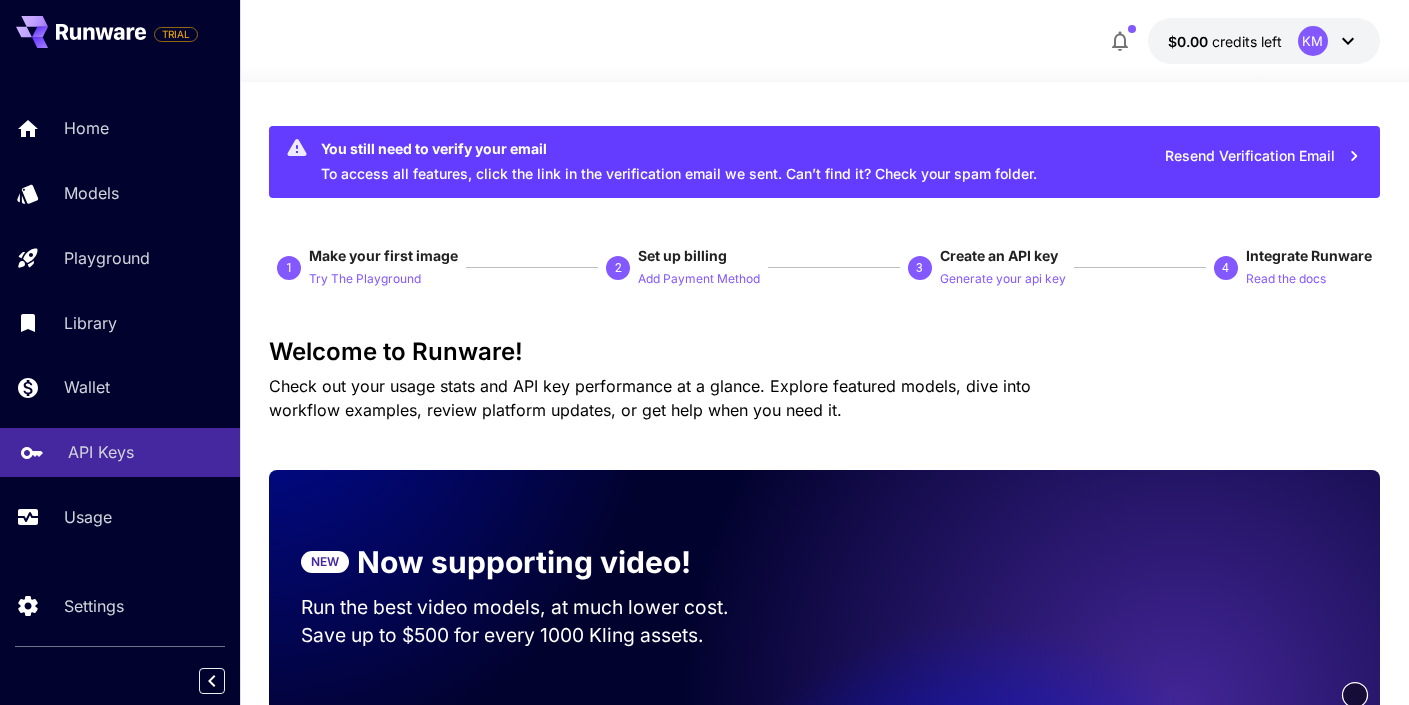click on "API Keys" at bounding box center [101, 452] 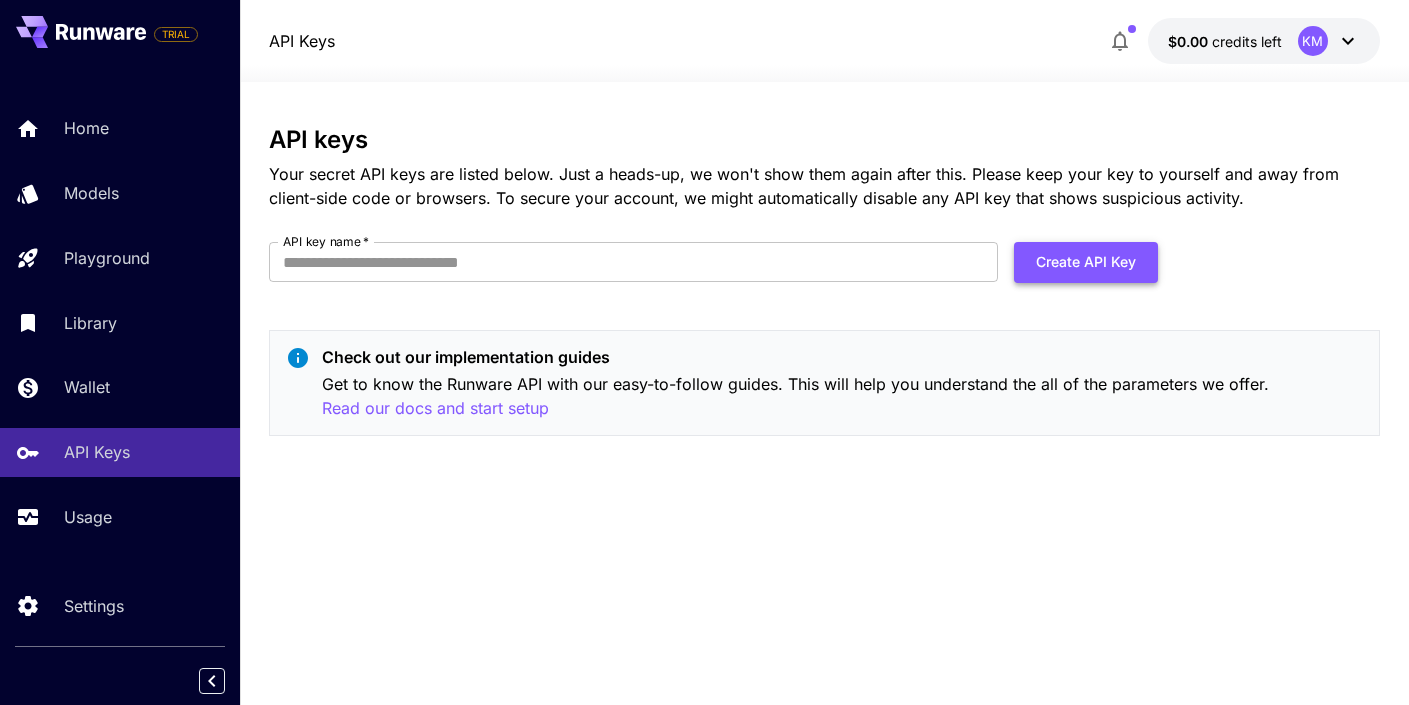 click on "Create API Key" at bounding box center [1086, 262] 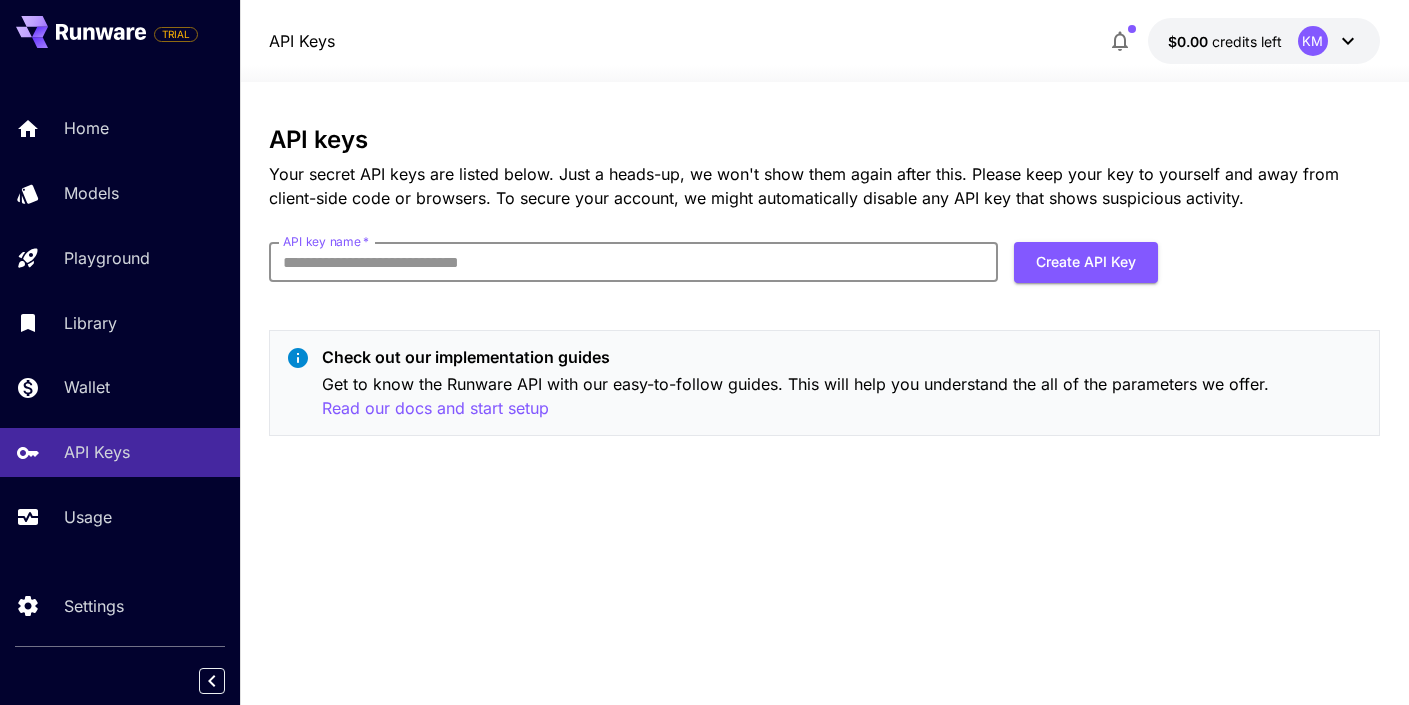 click on "API key name   *" at bounding box center [633, 262] 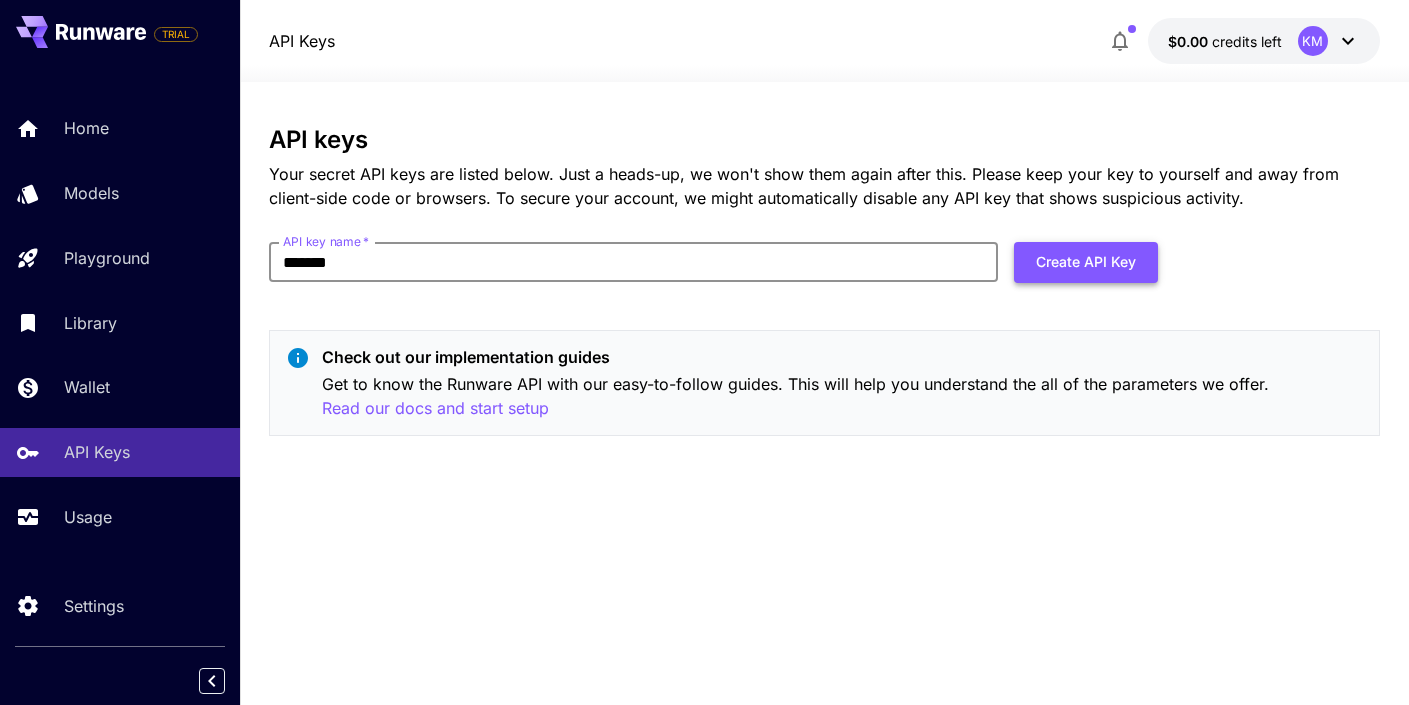 type on "*******" 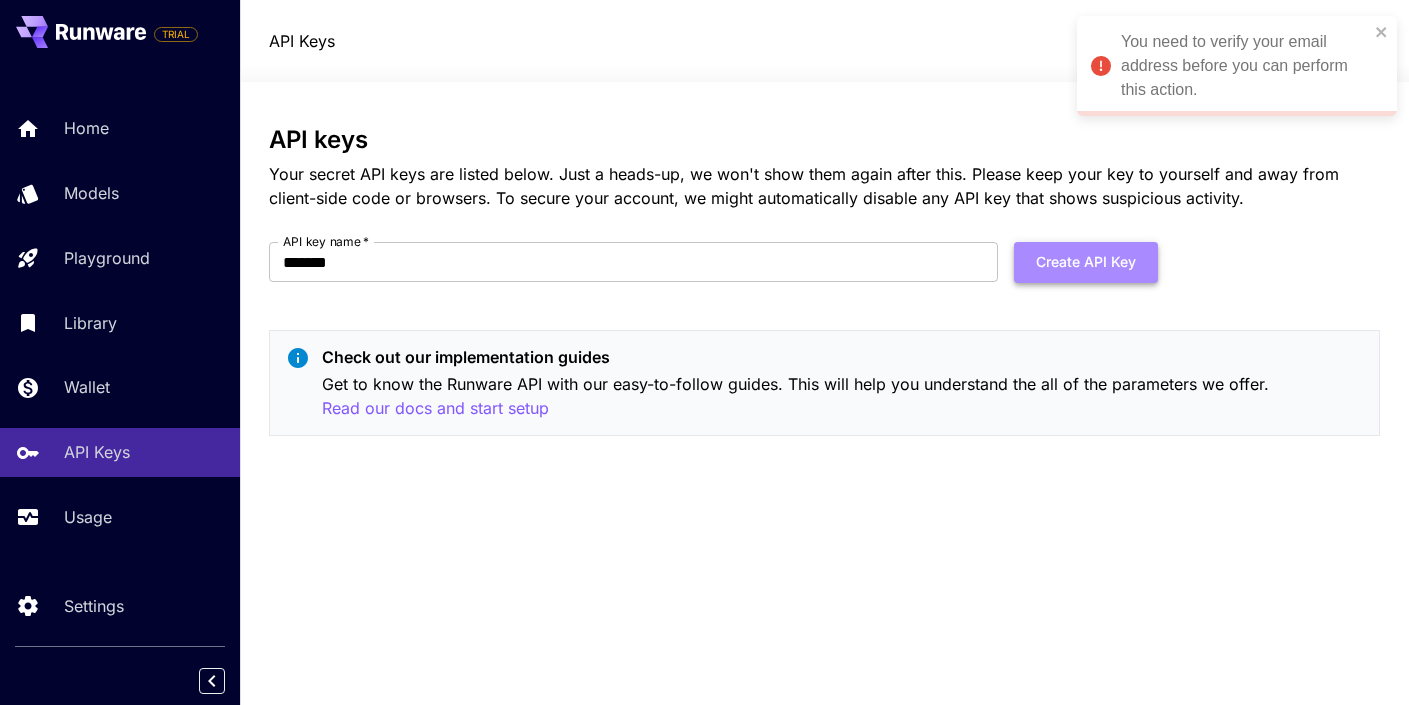 click on "Create API Key" at bounding box center (1086, 262) 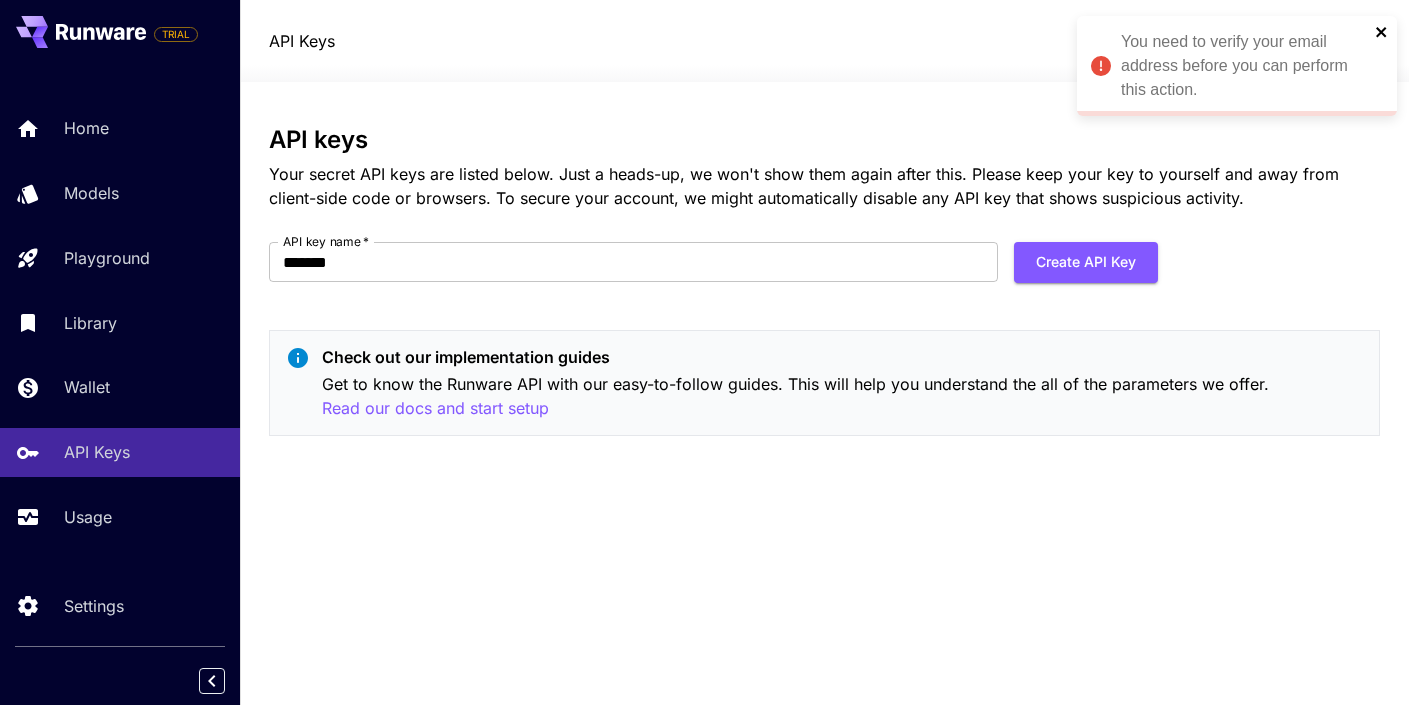 click 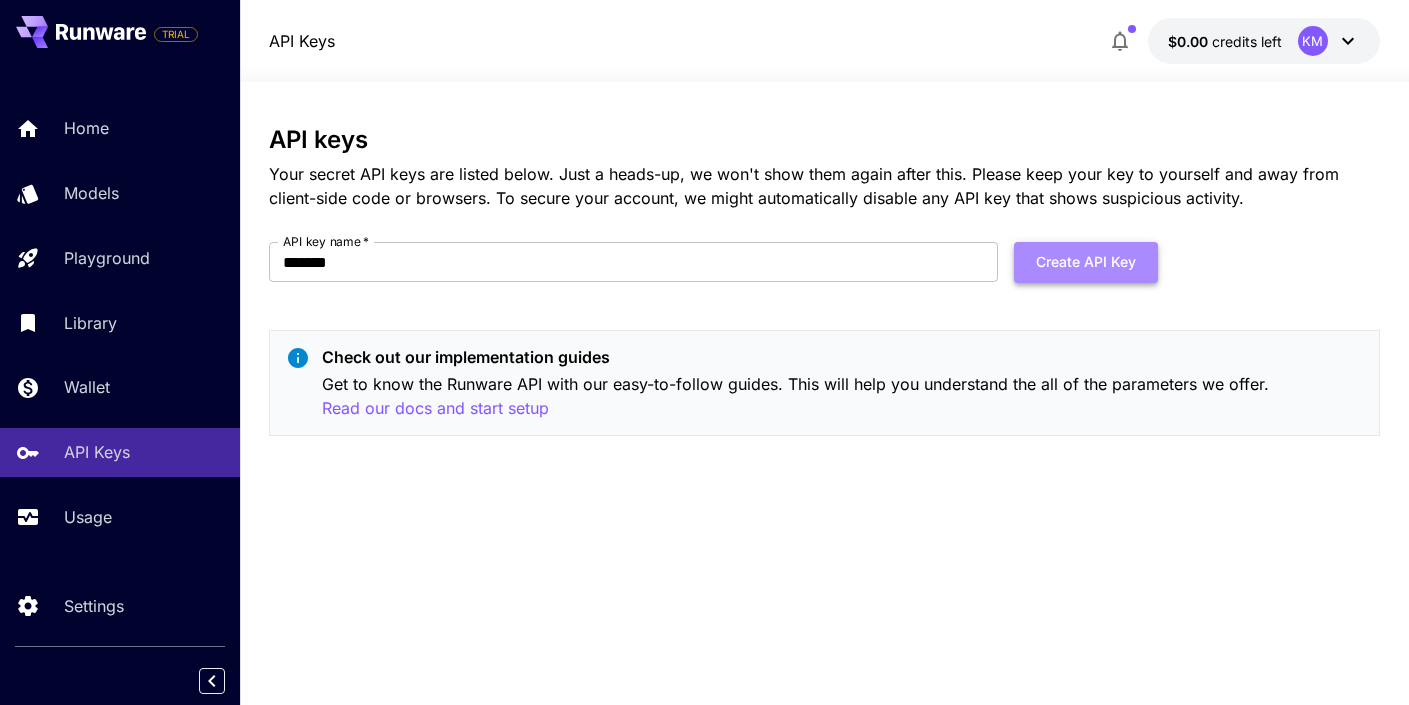 click on "Create API Key" at bounding box center (1086, 262) 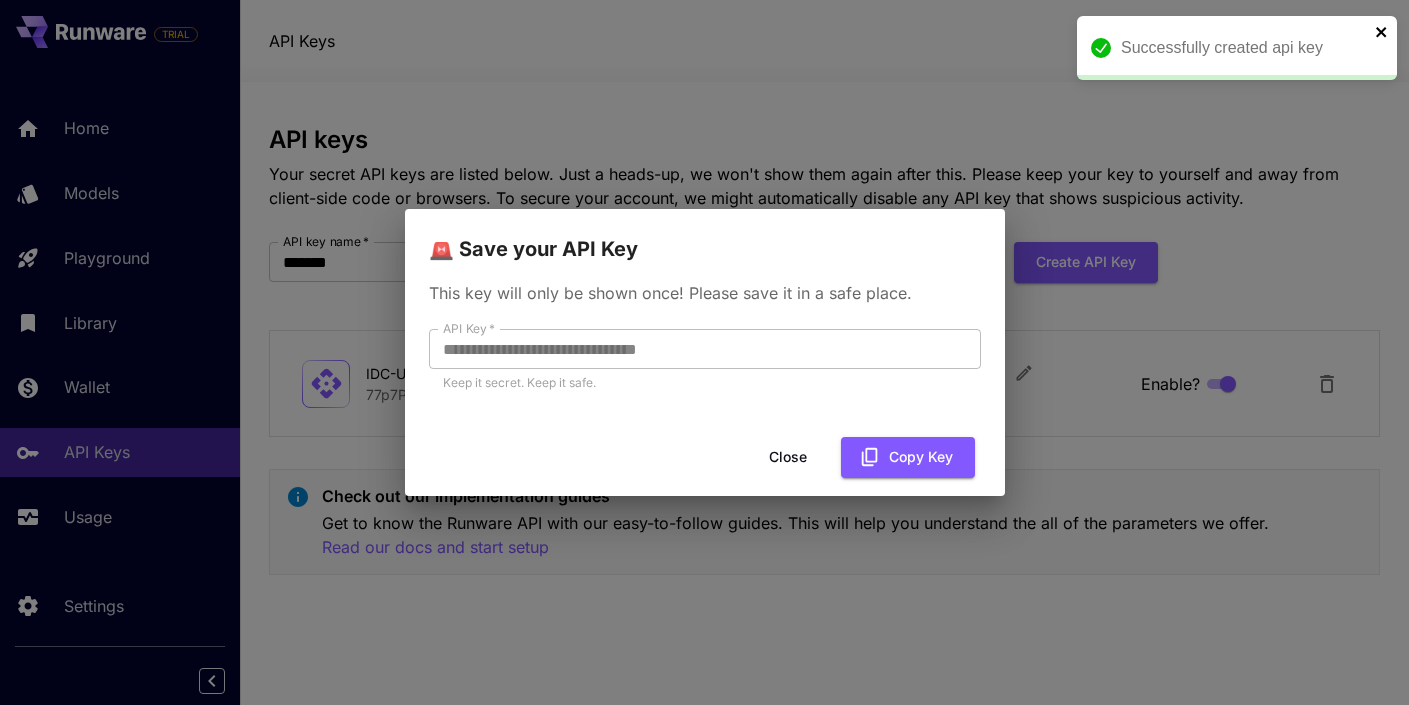 click 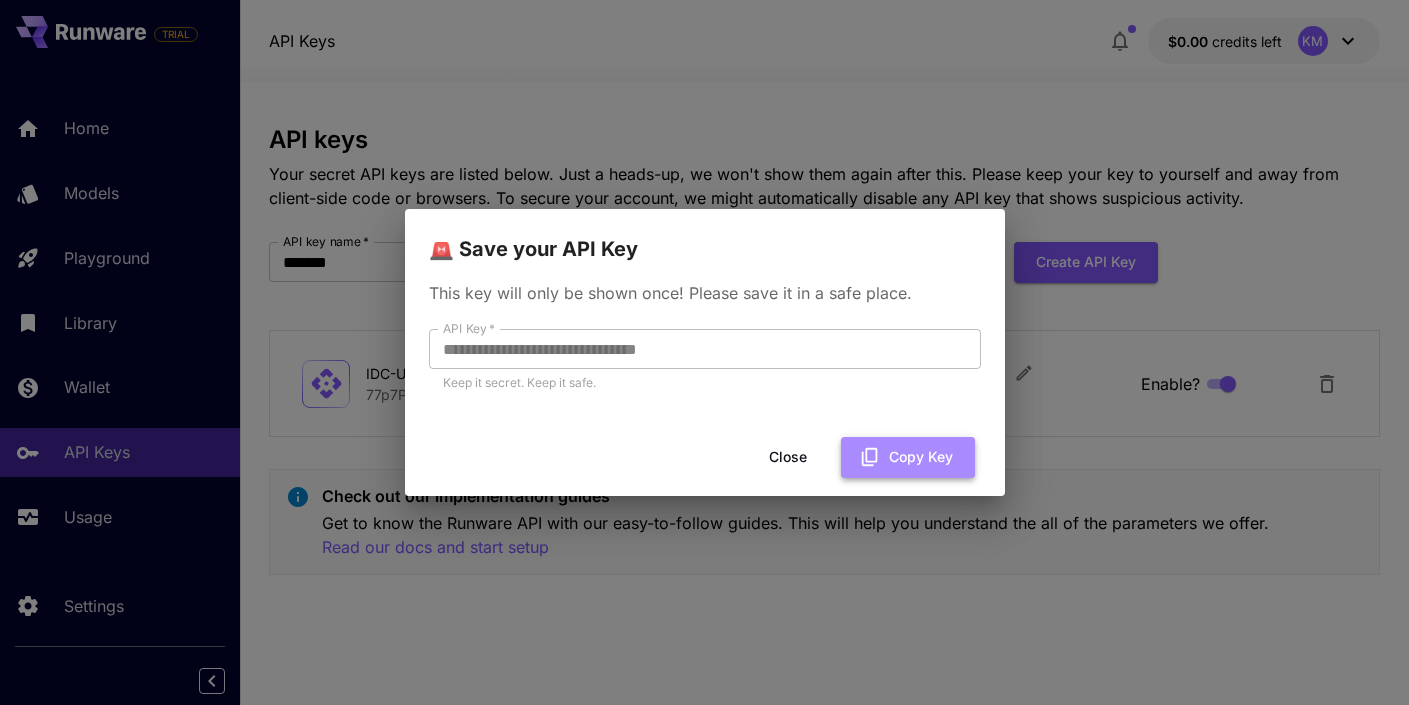 click on "Copy Key" at bounding box center [908, 457] 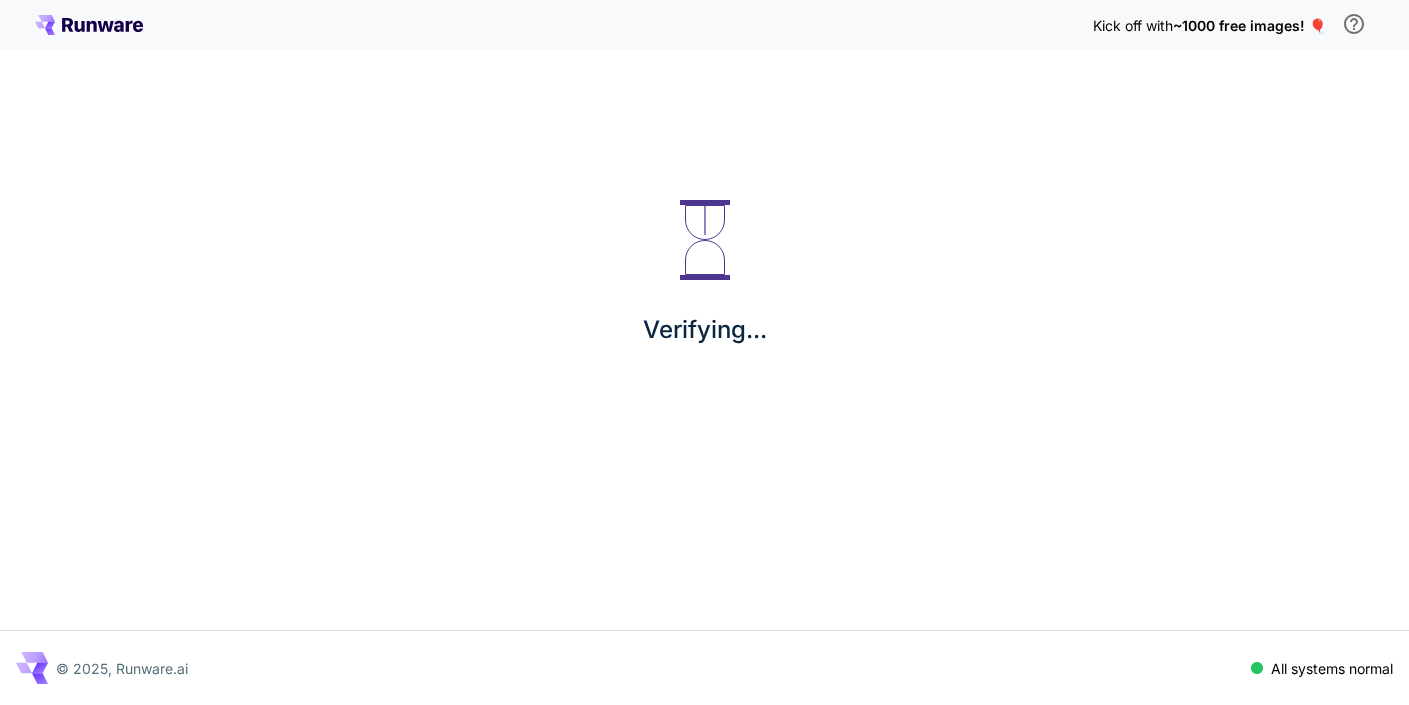scroll, scrollTop: 0, scrollLeft: 0, axis: both 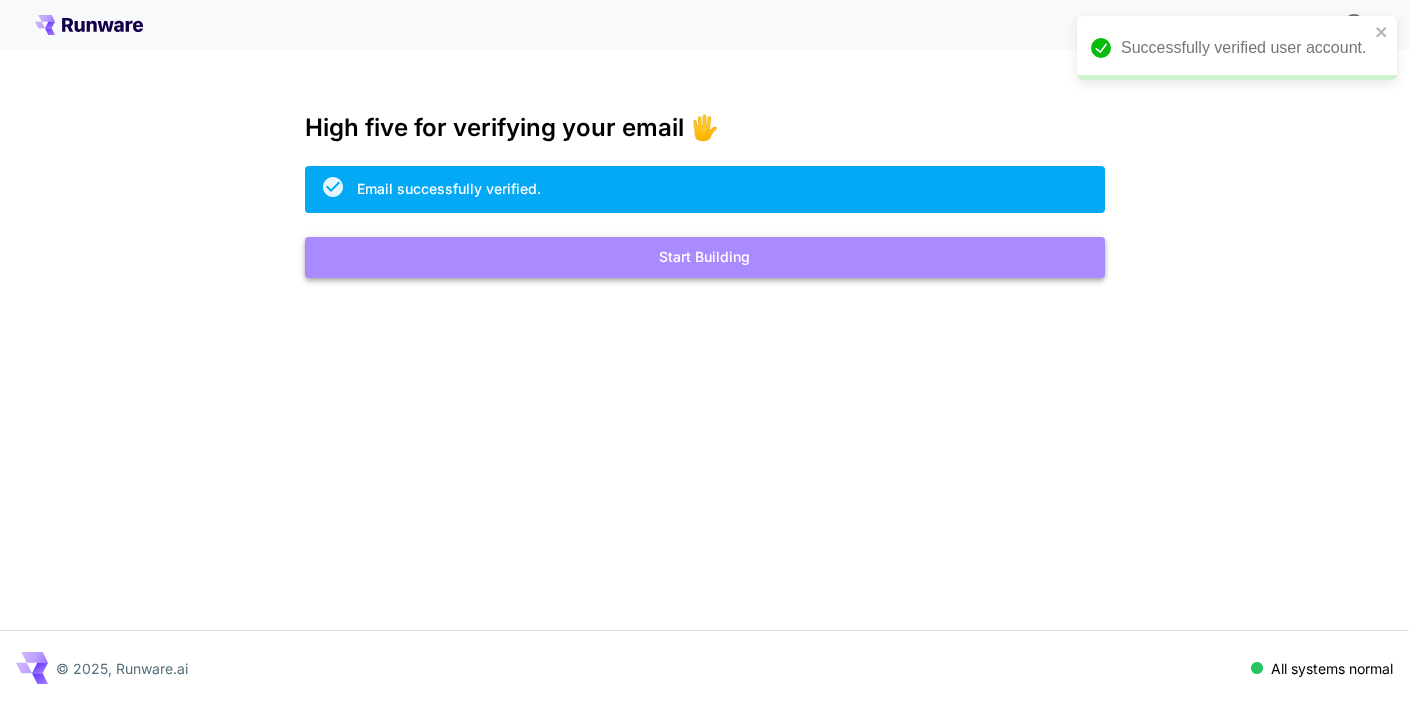 click on "Start Building" at bounding box center (705, 257) 